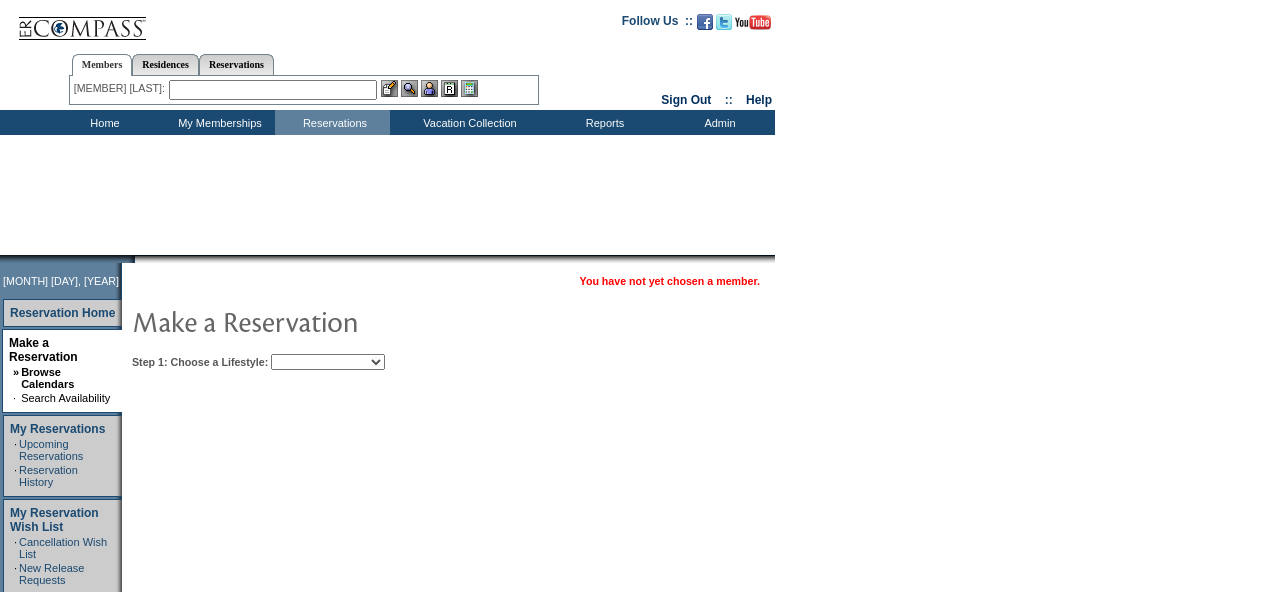 scroll, scrollTop: 0, scrollLeft: 0, axis: both 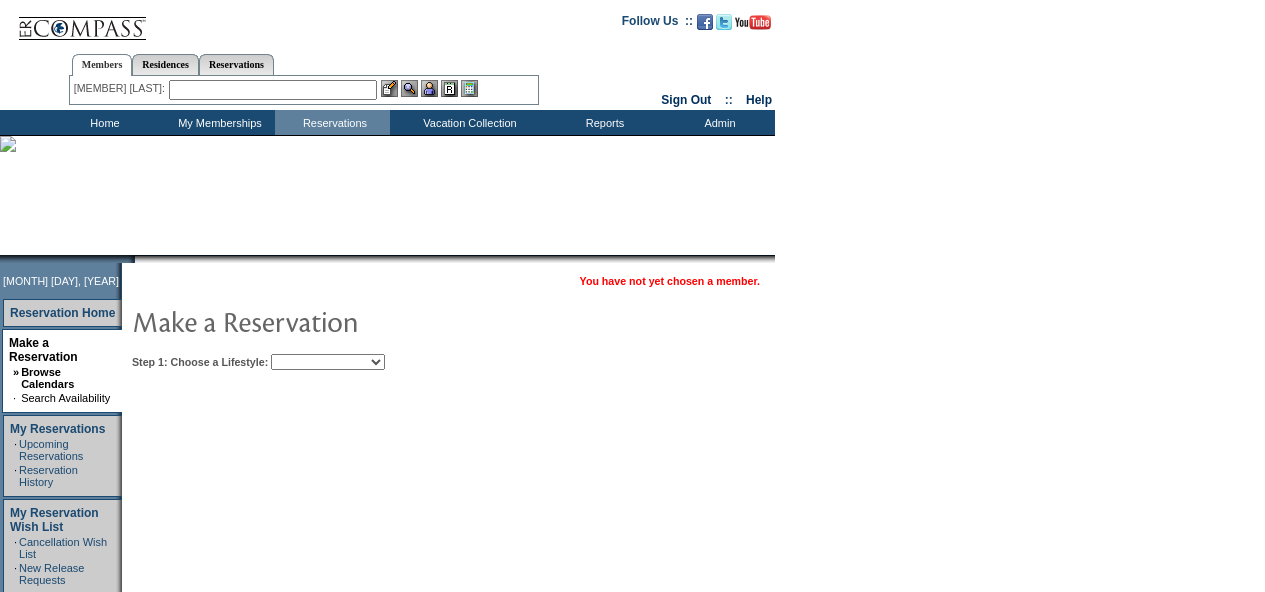 click on "Beach
Leisure
Metropolitan
Mountain
OIAL for Adventure
OIAL for Couples
OIAL for Families
Once in a Lifetime" at bounding box center (328, 362) 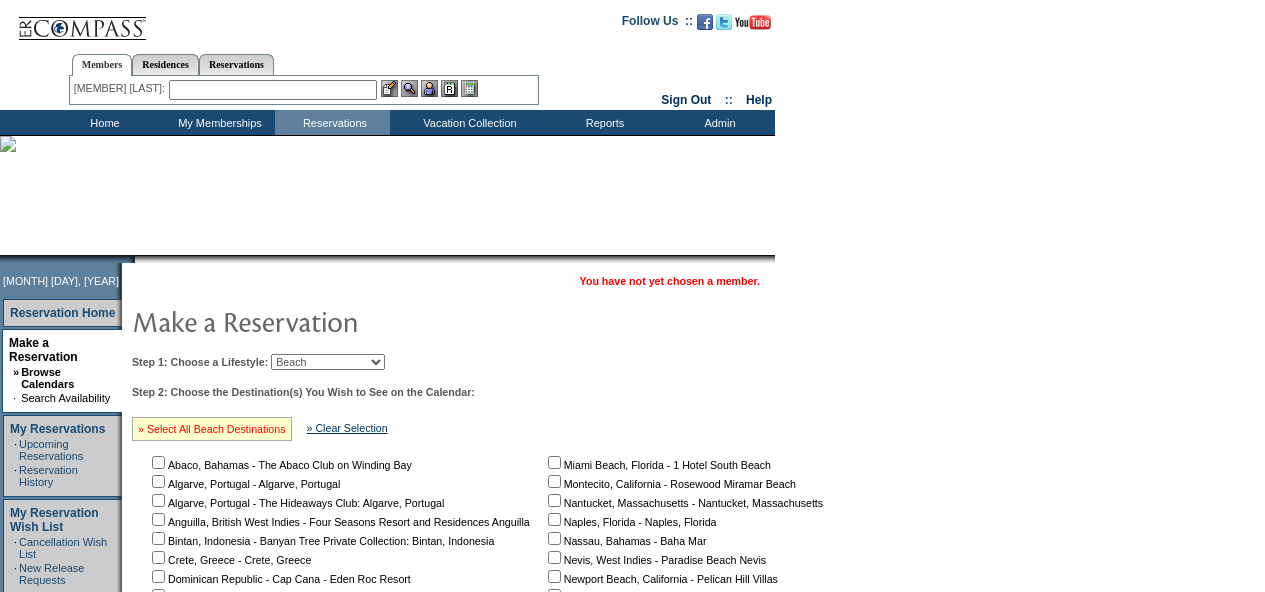 click on "» Select All Beach Destinations" at bounding box center [212, 429] 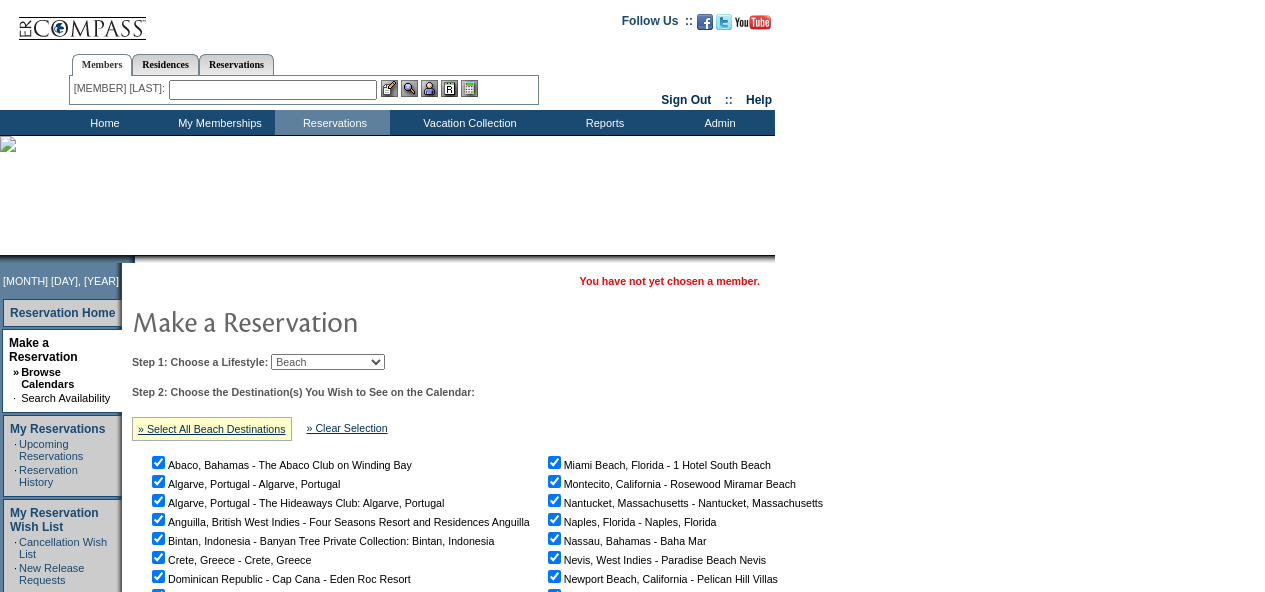 scroll, scrollTop: 602, scrollLeft: 0, axis: vertical 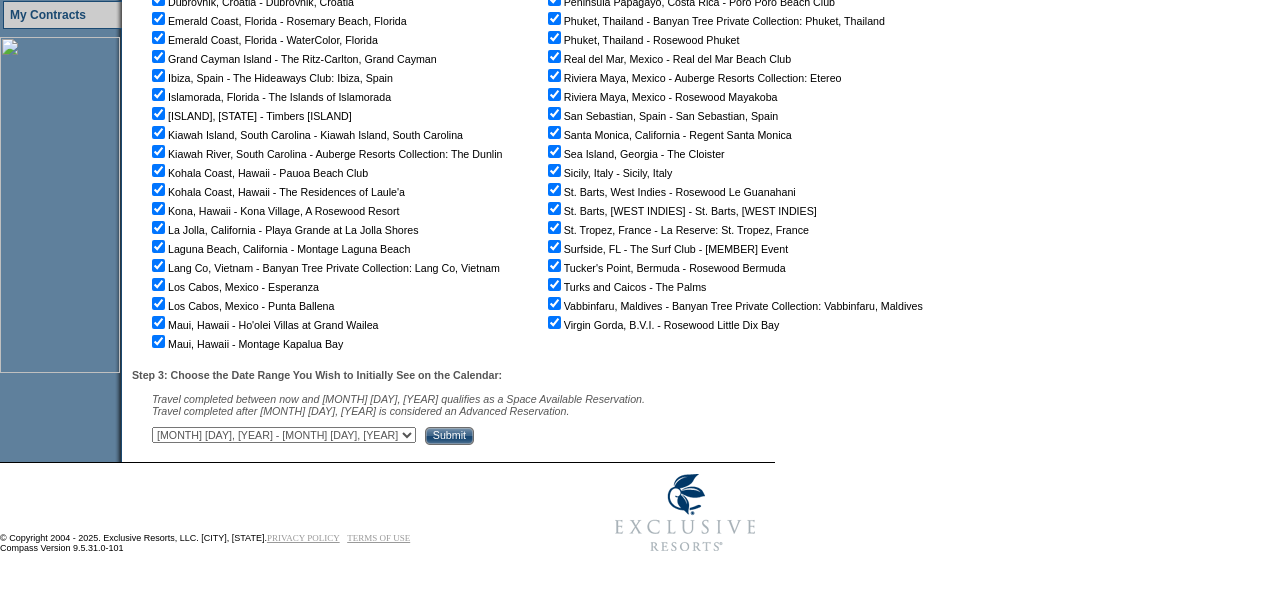 click on "[MONTH] [DAY], [YEAR] - [MONTH] [DAY], [YEAR]
[MONTH] [DAY], [YEAR] - [MONTH] [DAY], [YEAR]
[MONTH] [DAY], [YEAR] - [MONTH] [DAY], [YEAR]
[MONTH] [DAY], [YEAR] - [MONTH] [DAY], [YEAR]
[MONTH] [DAY], [YEAR] - [MONTH] [DAY], [YEAR]
[MONTH] [DAY], [YEAR] - [MONTH] [DAY], [YEAR]
[MONTH] [DAY], [YEAR] - [MONTH] [DAY], [YEAR]
[MONTH] [DAY], [YEAR] - [MONTH] [DAY], [YEAR]
[MONTH] [DAY], [YEAR] - [MONTH] [DAY], [YEAR]
[MONTH] [DAY], [YEAR] - [MONTH] [DAY], [YEAR]
[MONTH] [DAY], [YEAR] - [MONTH] [DAY], [YEAR]
[MONTH] [DAY], [YEAR] - [MONTH] [DAY], [YEAR]
[MONTH] [DAY], [YEAR] - [MONTH] [DAY], [YEAR]
[MONTH] [DAY], [YEAR] - [MONTH] [DAY], [YEAR]
[MONTH] [DAY], [YEAR] - [MONTH] [DAY], [YEAR]
[MONTH] [DAY], [YEAR] - [MONTH] [DAY], [YEAR]
[MONTH] [DAY], [YEAR] - [MONTH] [DAY], [YEAR]
[MONTH] [DAY], [YEAR] - [MONTH] [DAY], [YEAR]" at bounding box center [284, 435] 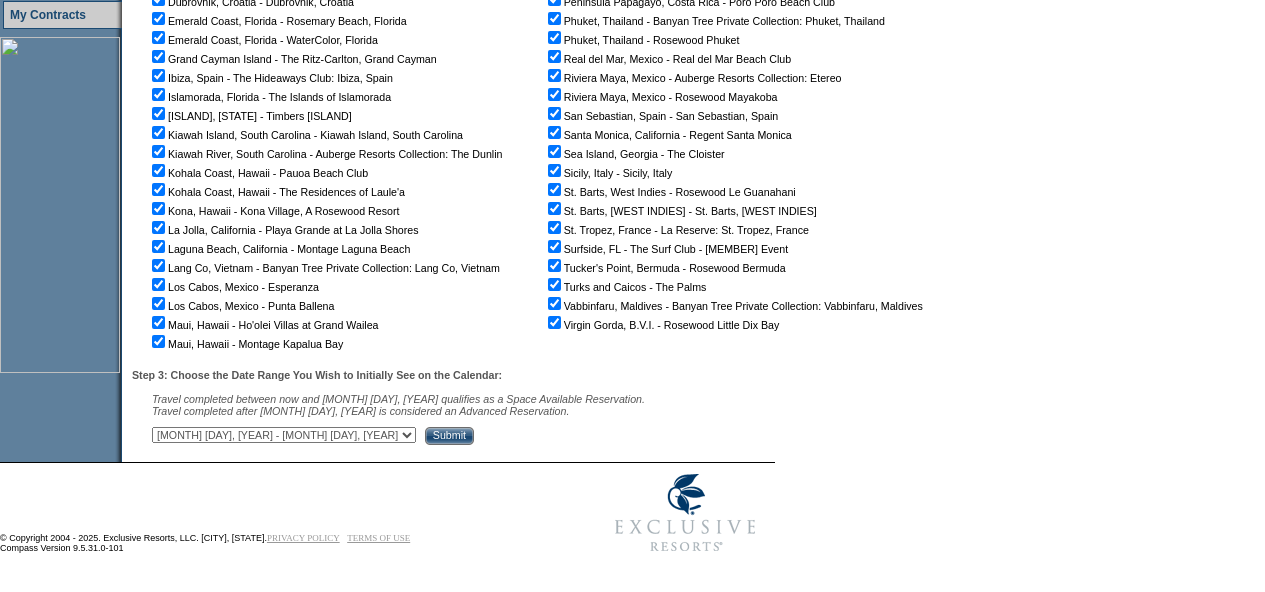 click on "Submit" at bounding box center [449, 436] 